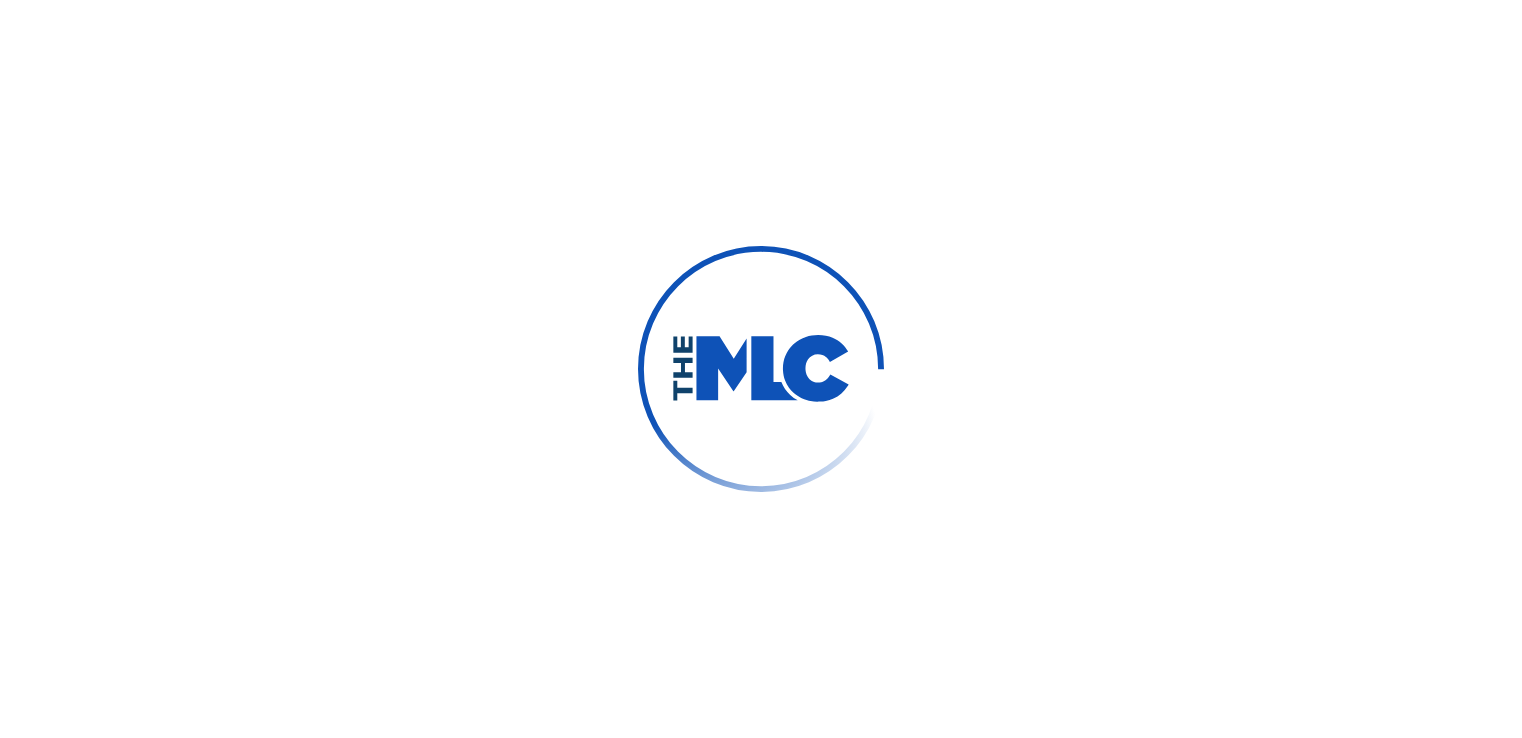 scroll, scrollTop: 0, scrollLeft: 0, axis: both 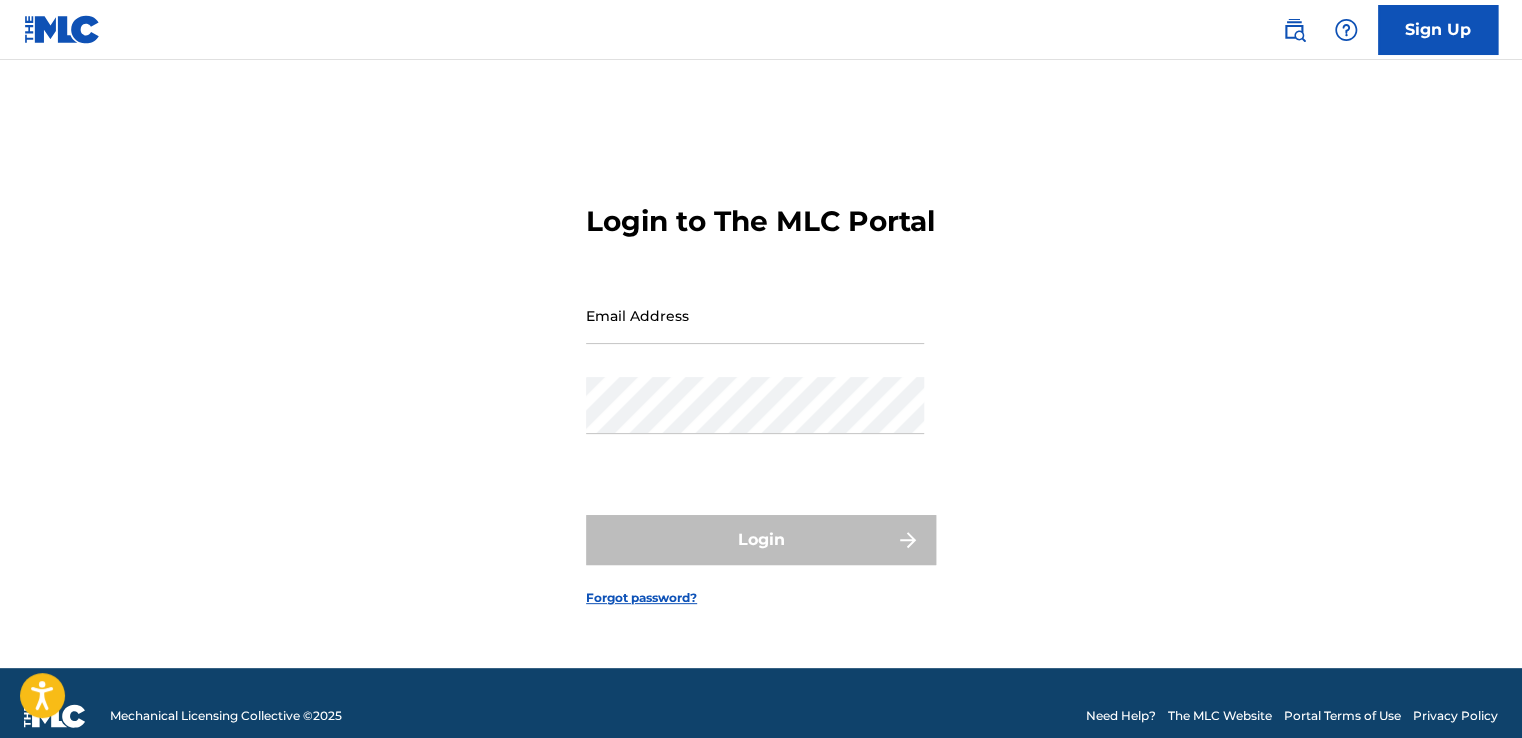 type on "[EMAIL_ADDRESS][DOMAIN_NAME]" 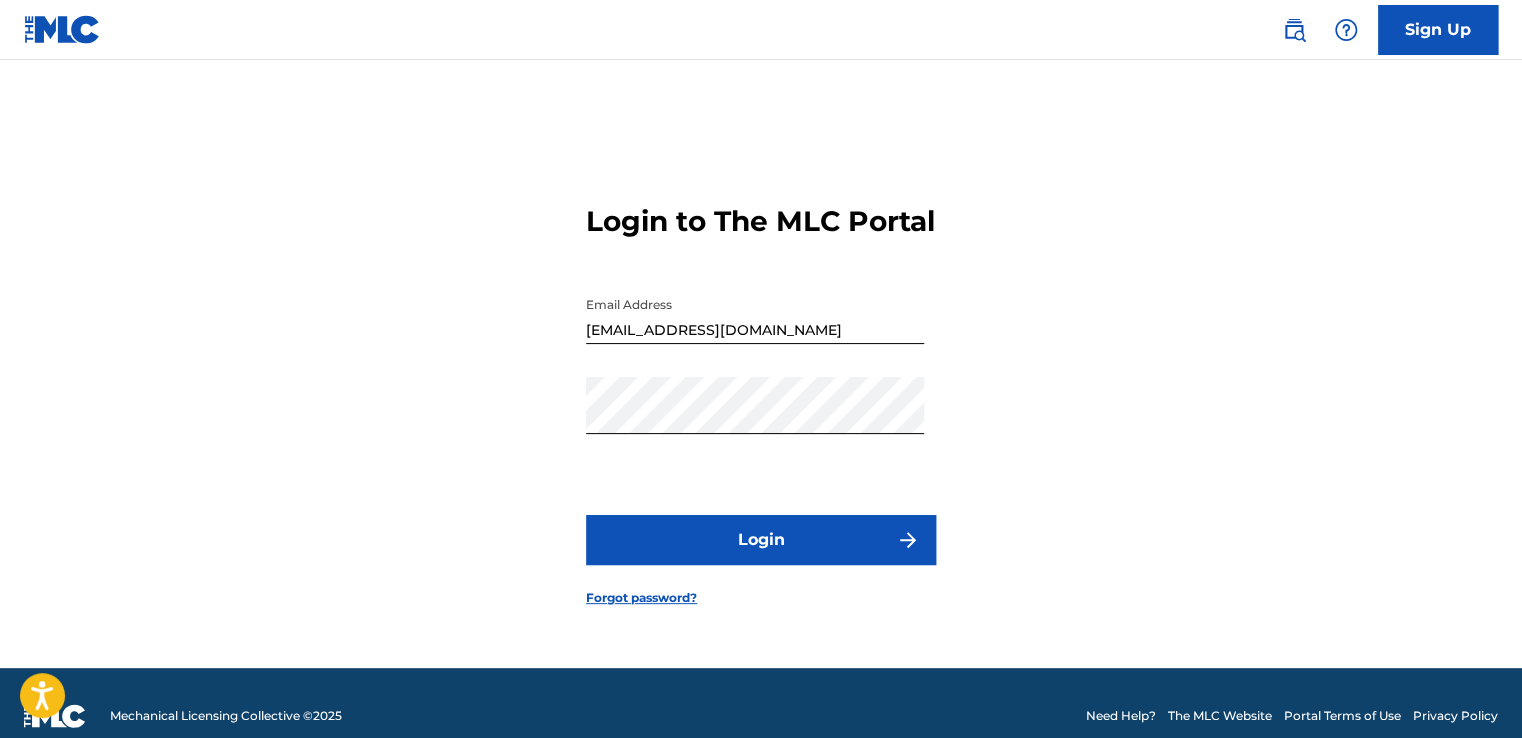click on "Login" at bounding box center [761, 540] 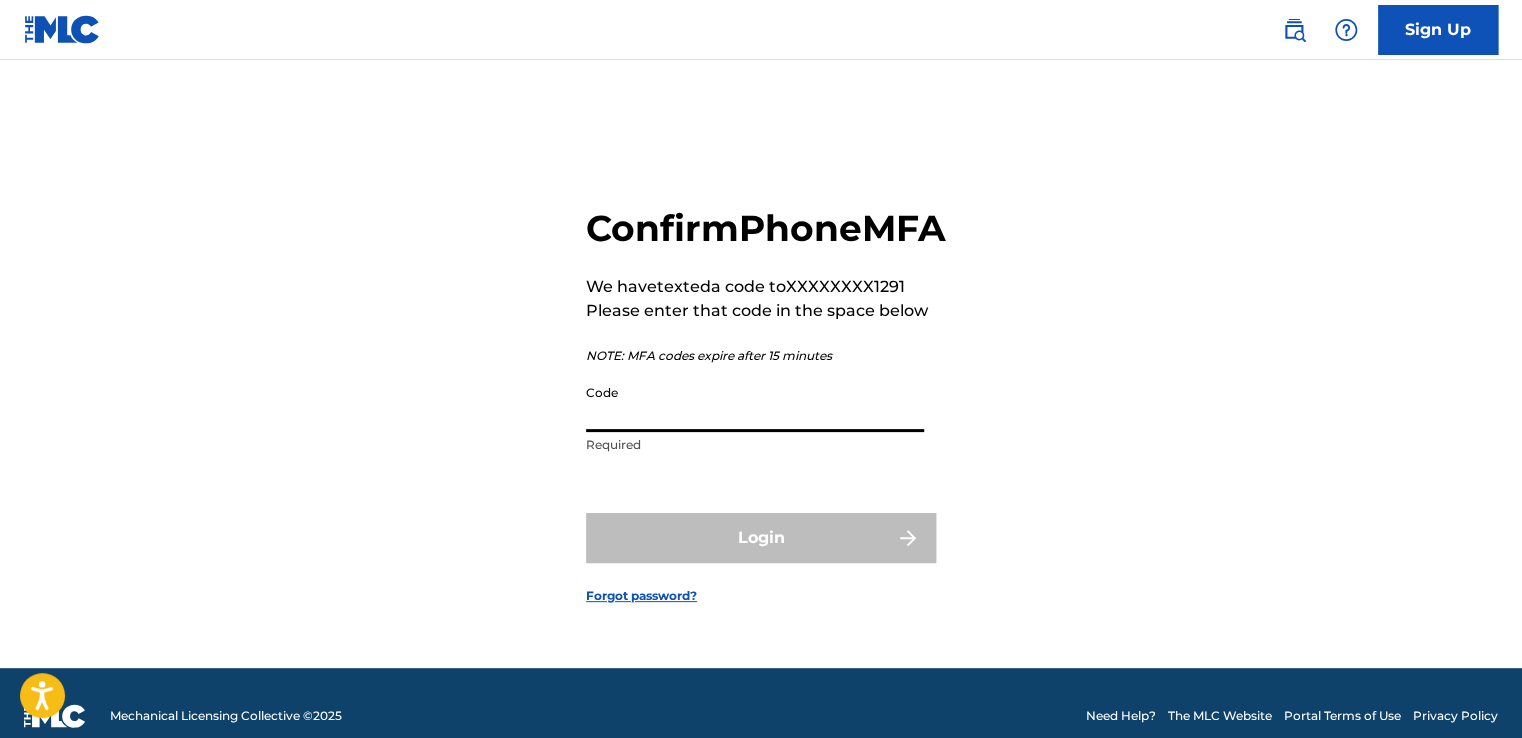 click on "Code" at bounding box center (755, 403) 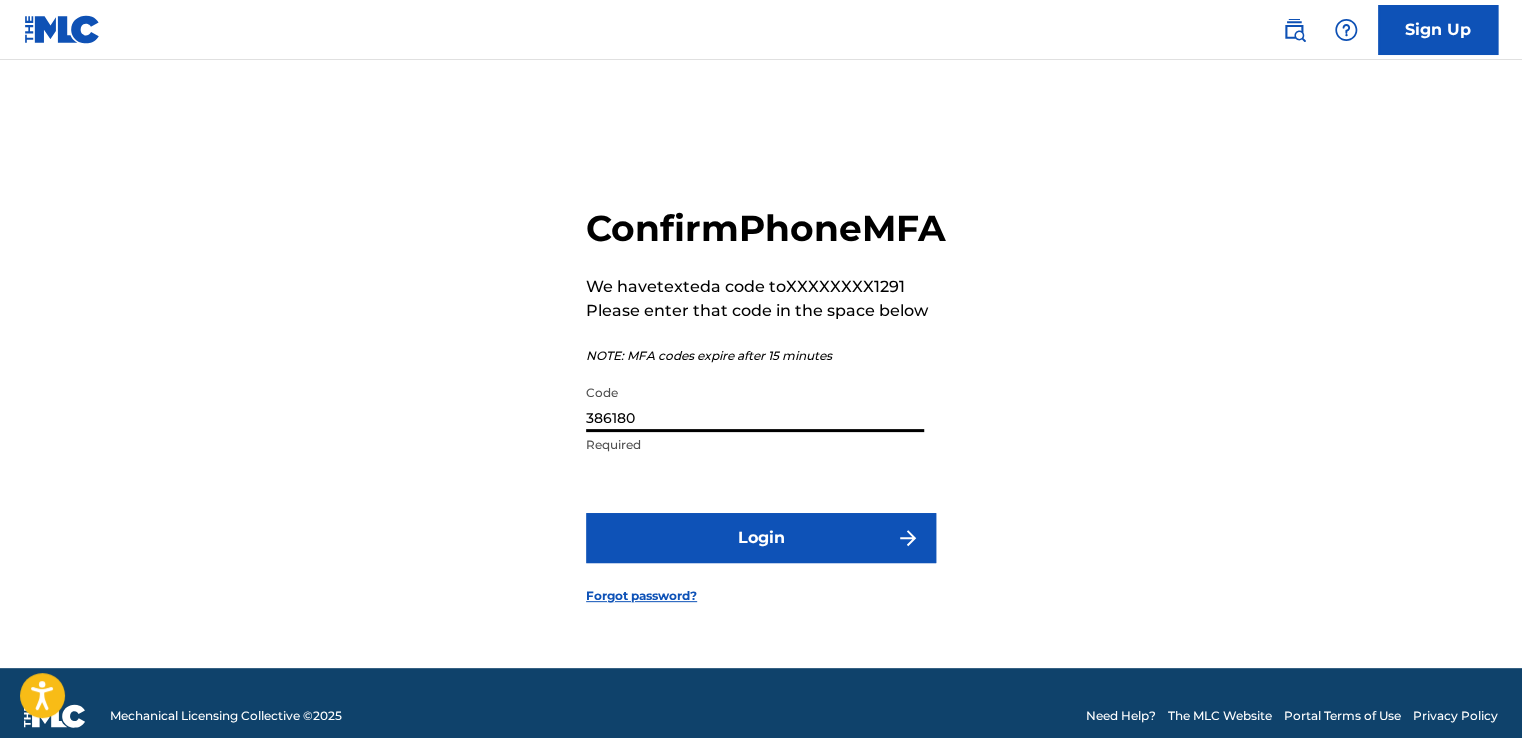 type on "386180" 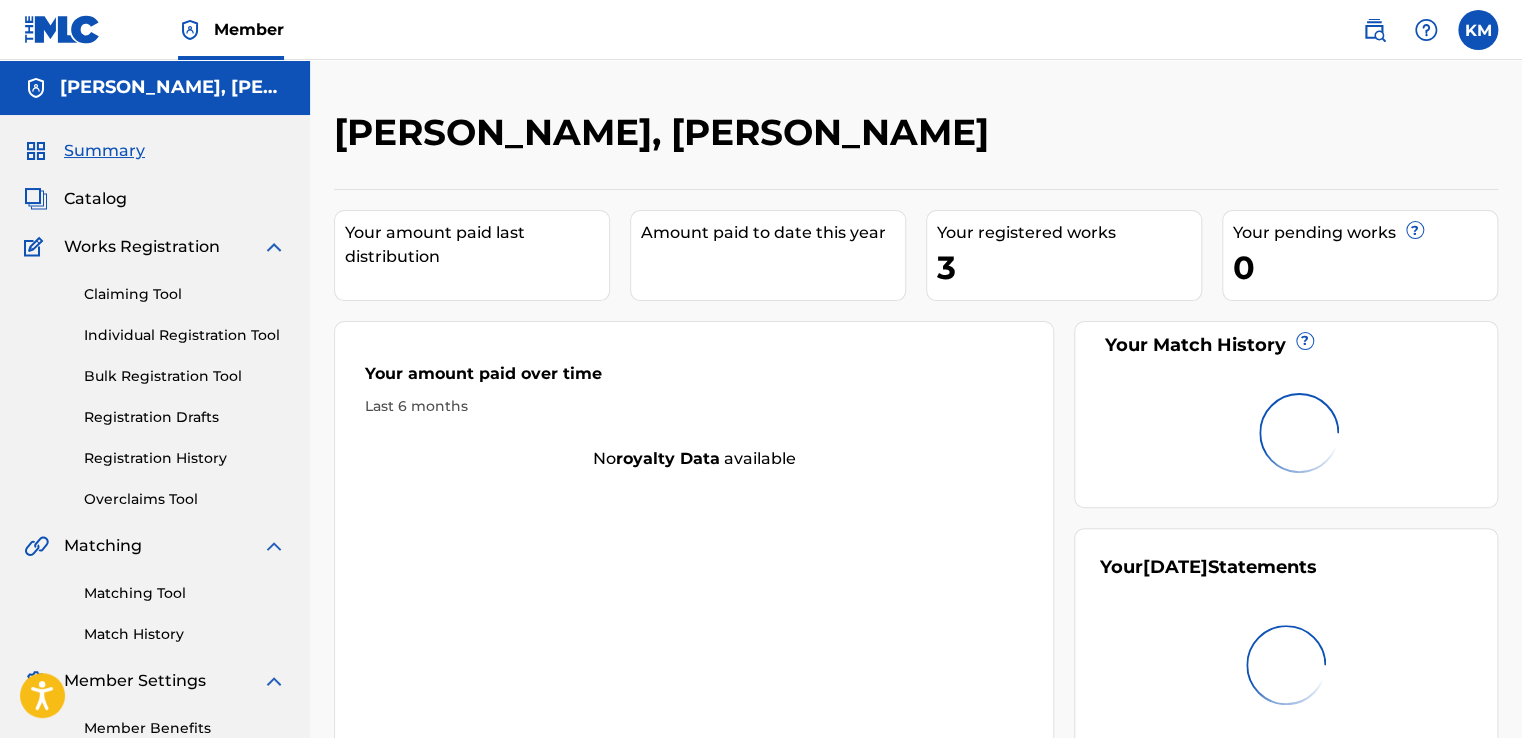 scroll, scrollTop: 0, scrollLeft: 0, axis: both 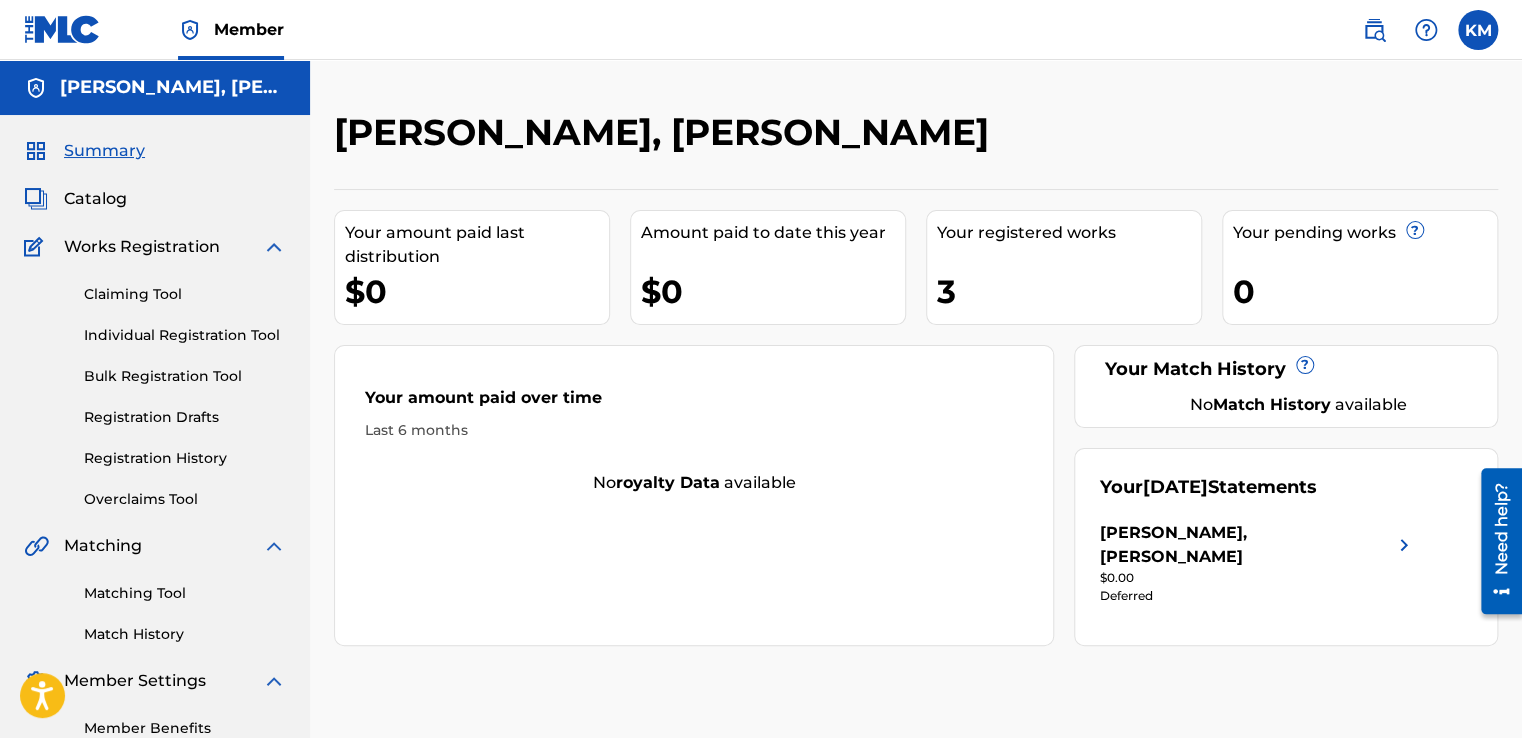 click on "[PERSON_NAME], [PERSON_NAME]" at bounding box center (1258, 545) 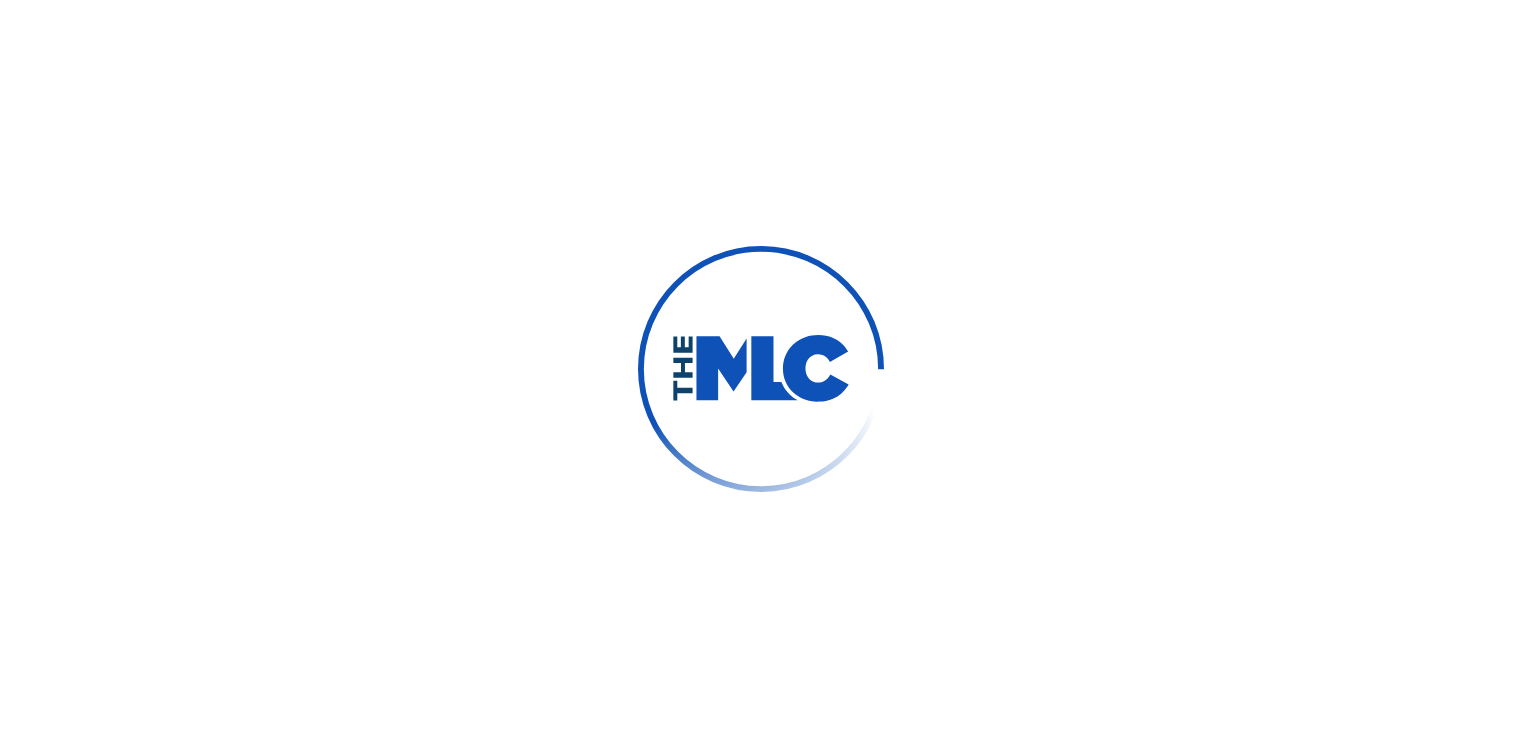 scroll, scrollTop: 0, scrollLeft: 0, axis: both 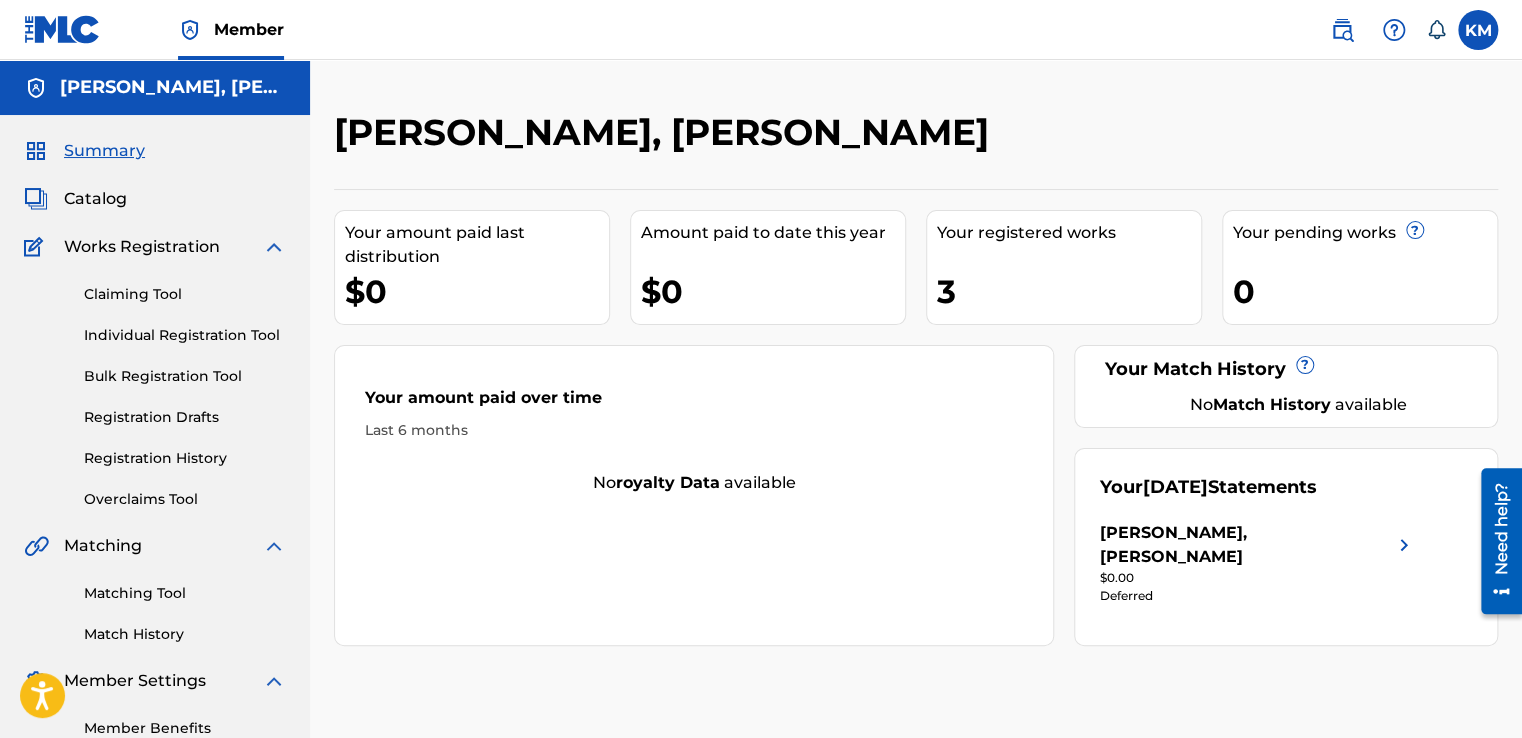 click on "Your amount paid last distribution" at bounding box center [477, 245] 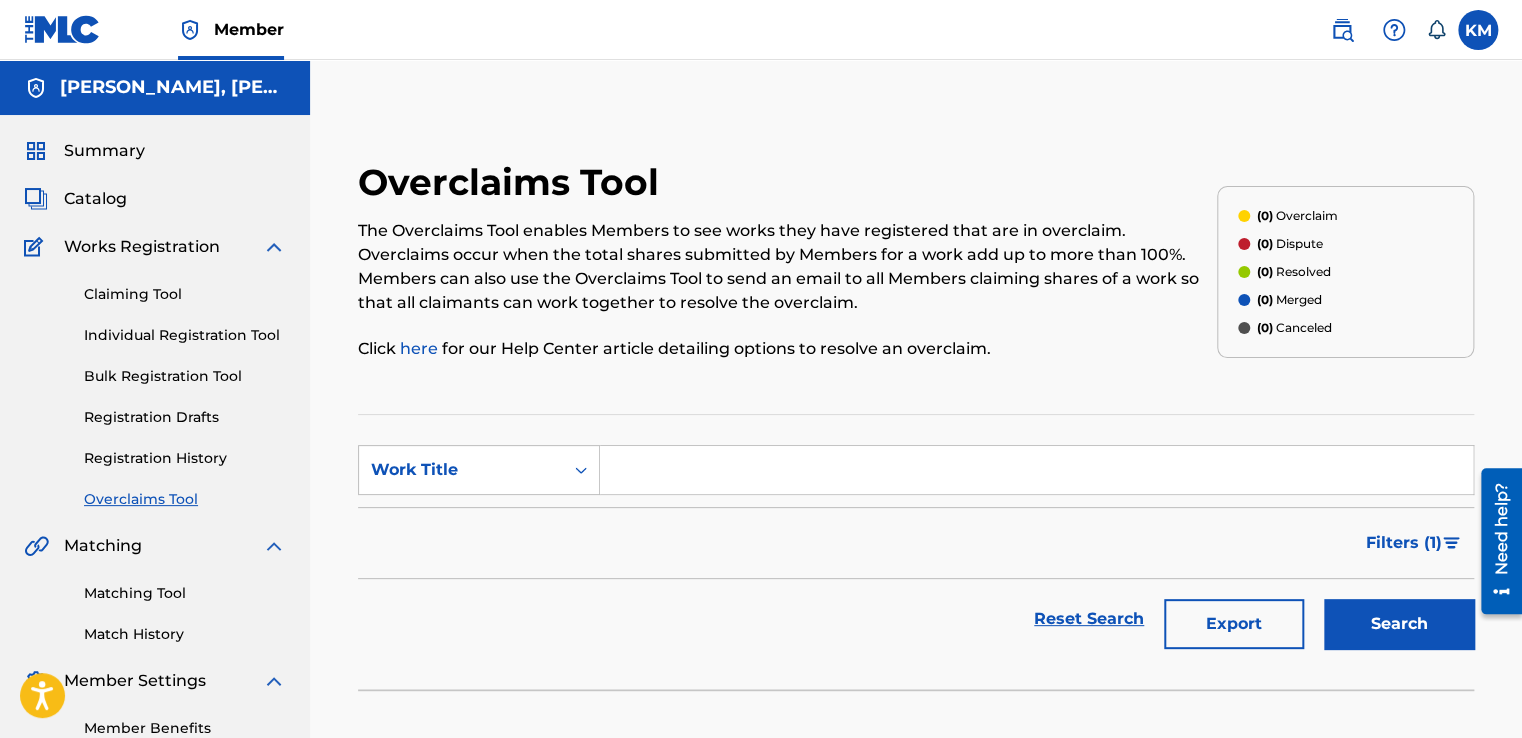 click on "Registration History" at bounding box center [185, 458] 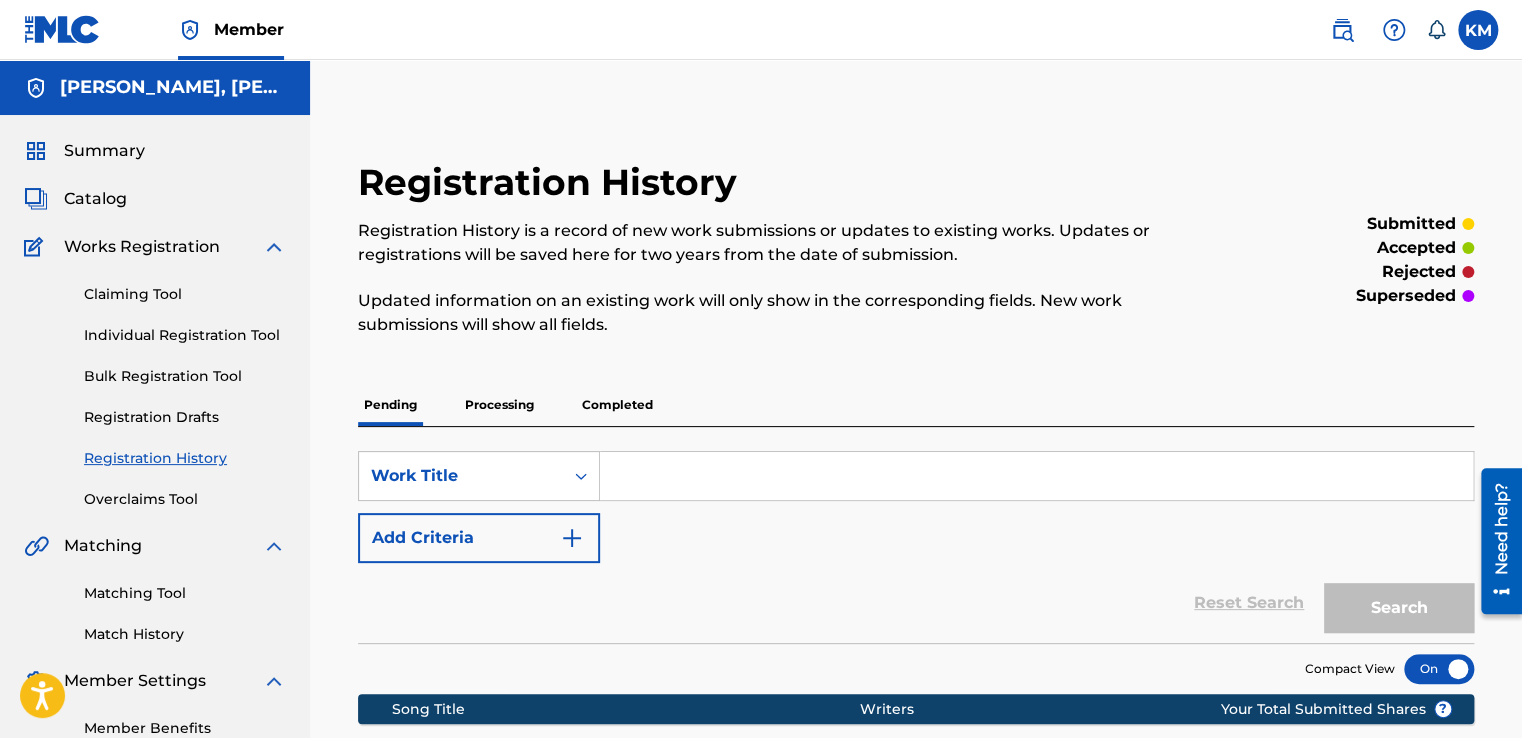 drag, startPoint x: 1526, startPoint y: 621, endPoint x: 1514, endPoint y: 636, distance: 19.209373 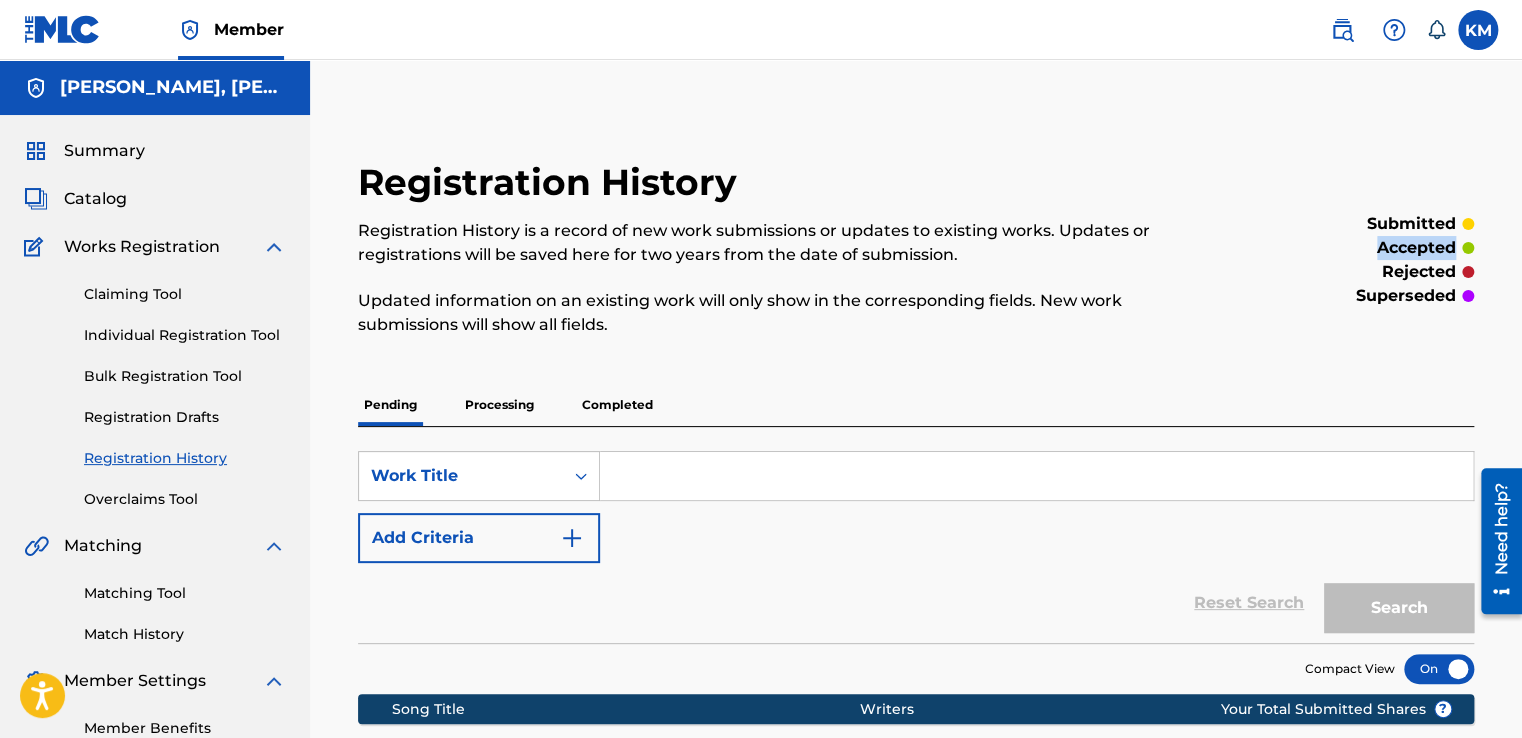 drag, startPoint x: 1518, startPoint y: 171, endPoint x: 1527, endPoint y: 253, distance: 82.492424 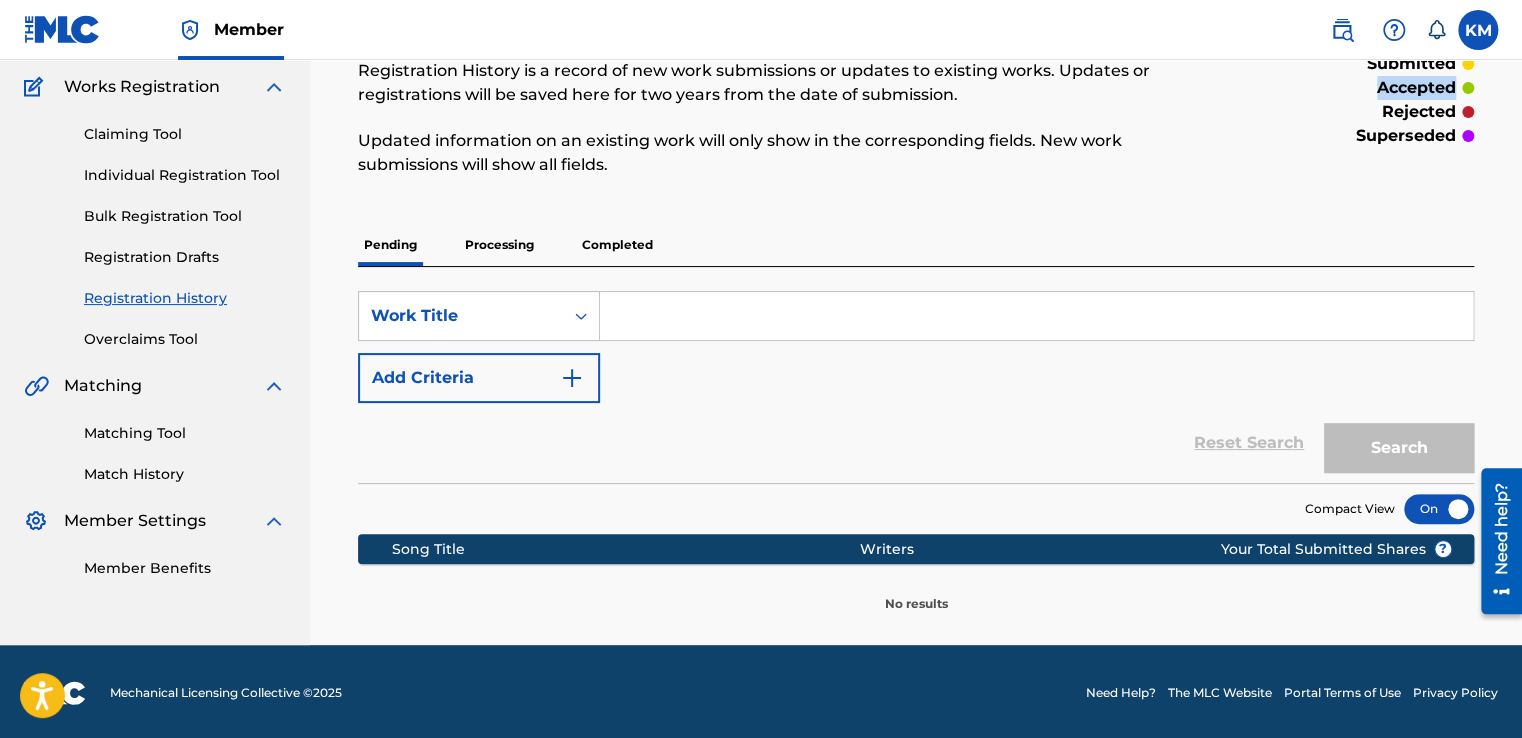 scroll, scrollTop: 162, scrollLeft: 0, axis: vertical 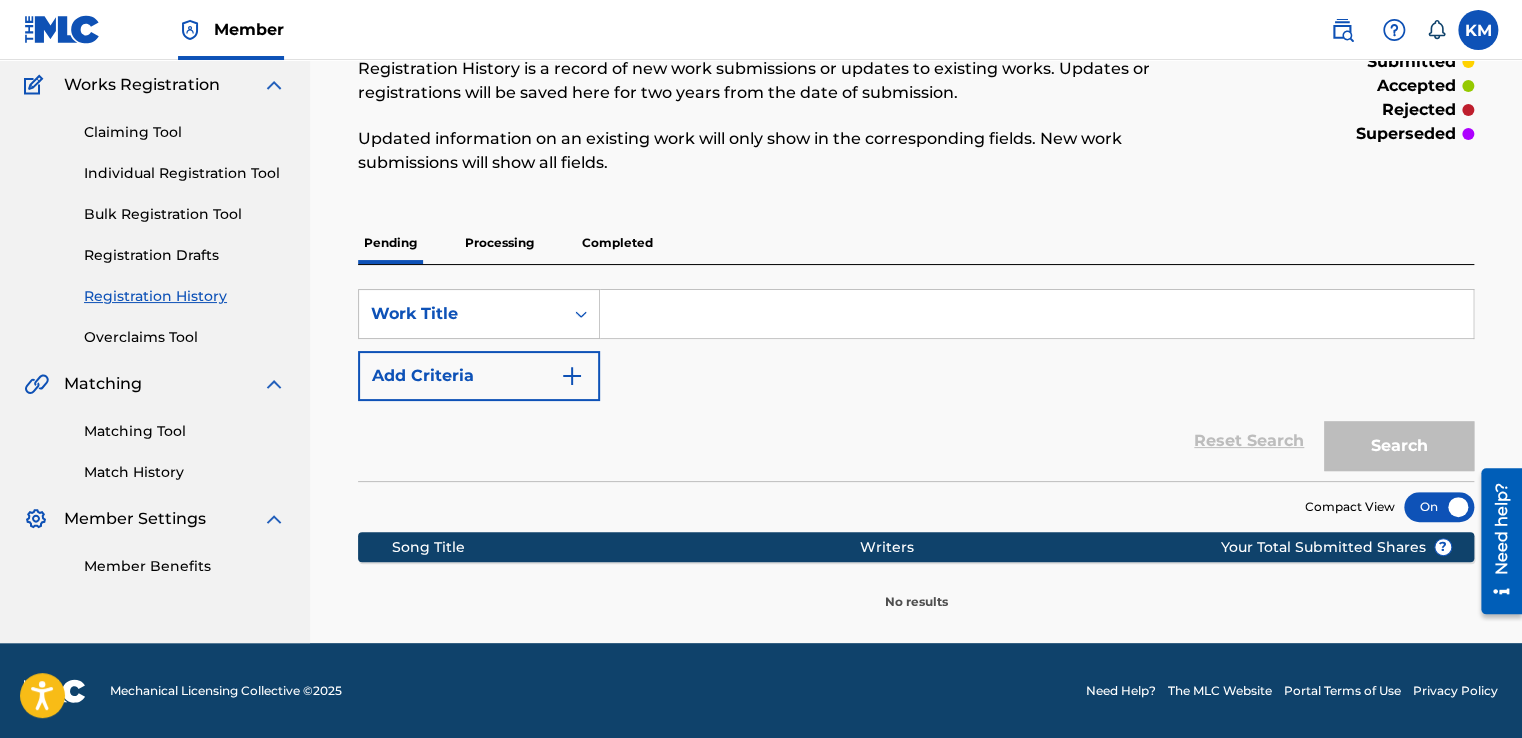 click on "Works Registration" at bounding box center [142, 85] 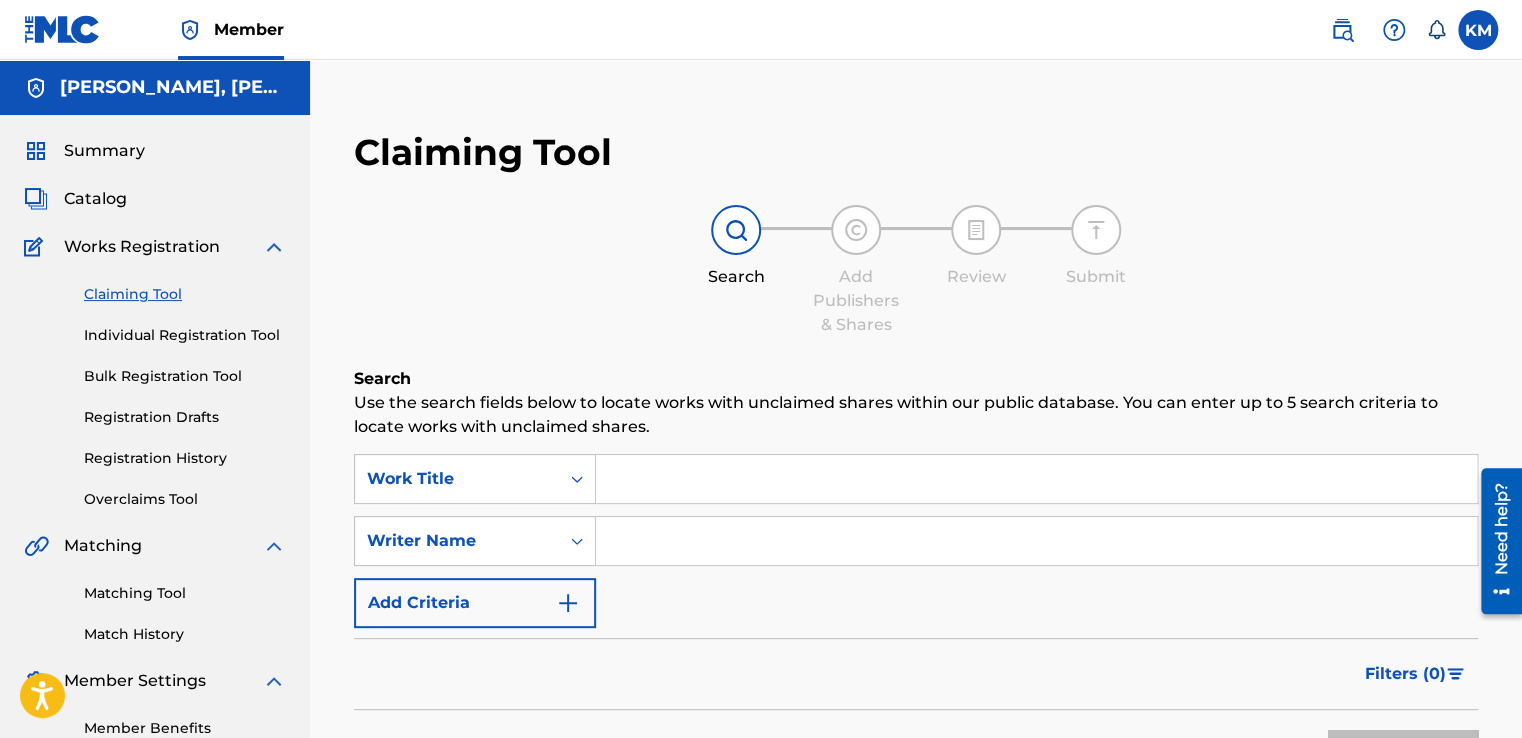 click on "Summary Catalog Works Registration Claiming Tool Individual Registration Tool Bulk Registration Tool Registration Drafts Registration History Overclaims Tool Matching Matching Tool Match History Member Settings Member Benefits" at bounding box center [155, 439] 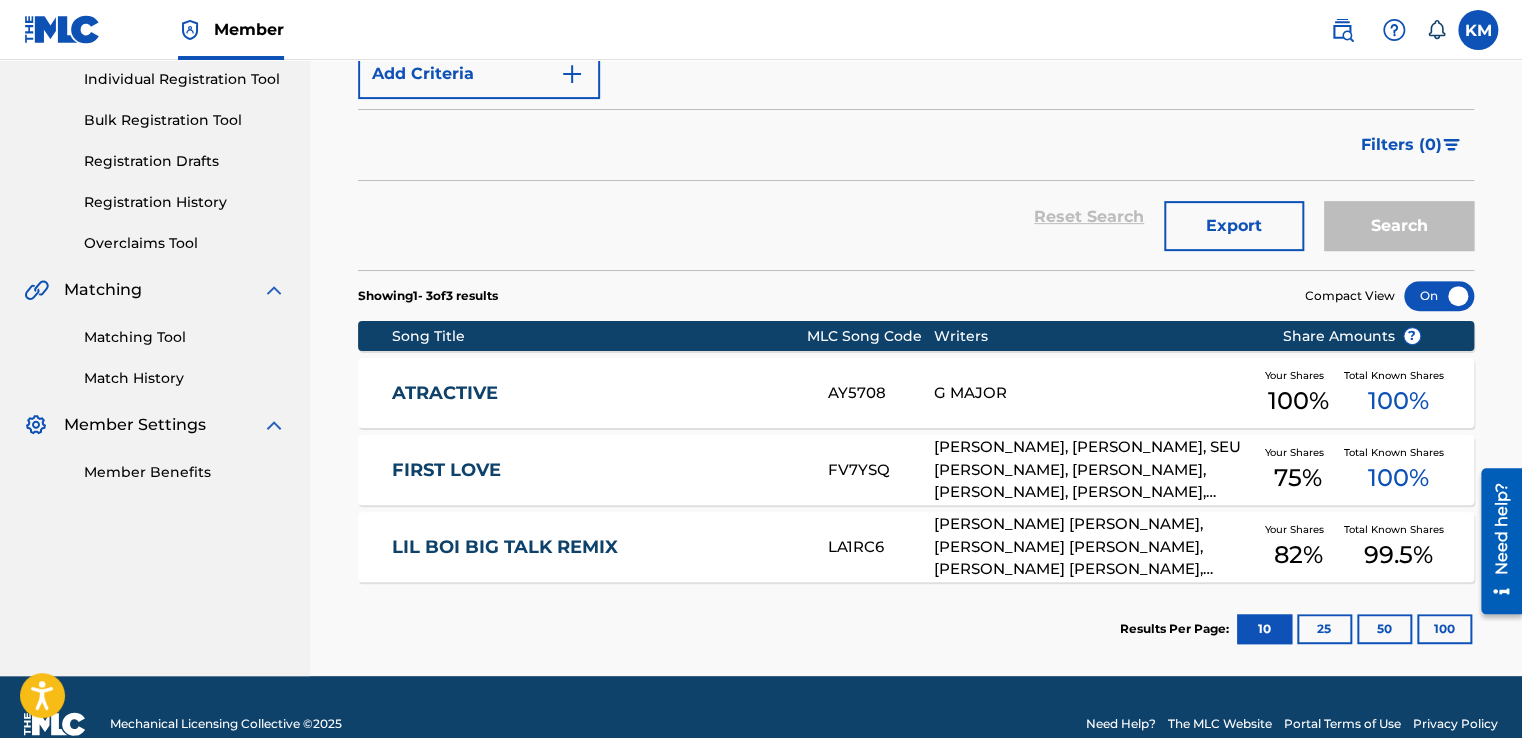 scroll, scrollTop: 288, scrollLeft: 0, axis: vertical 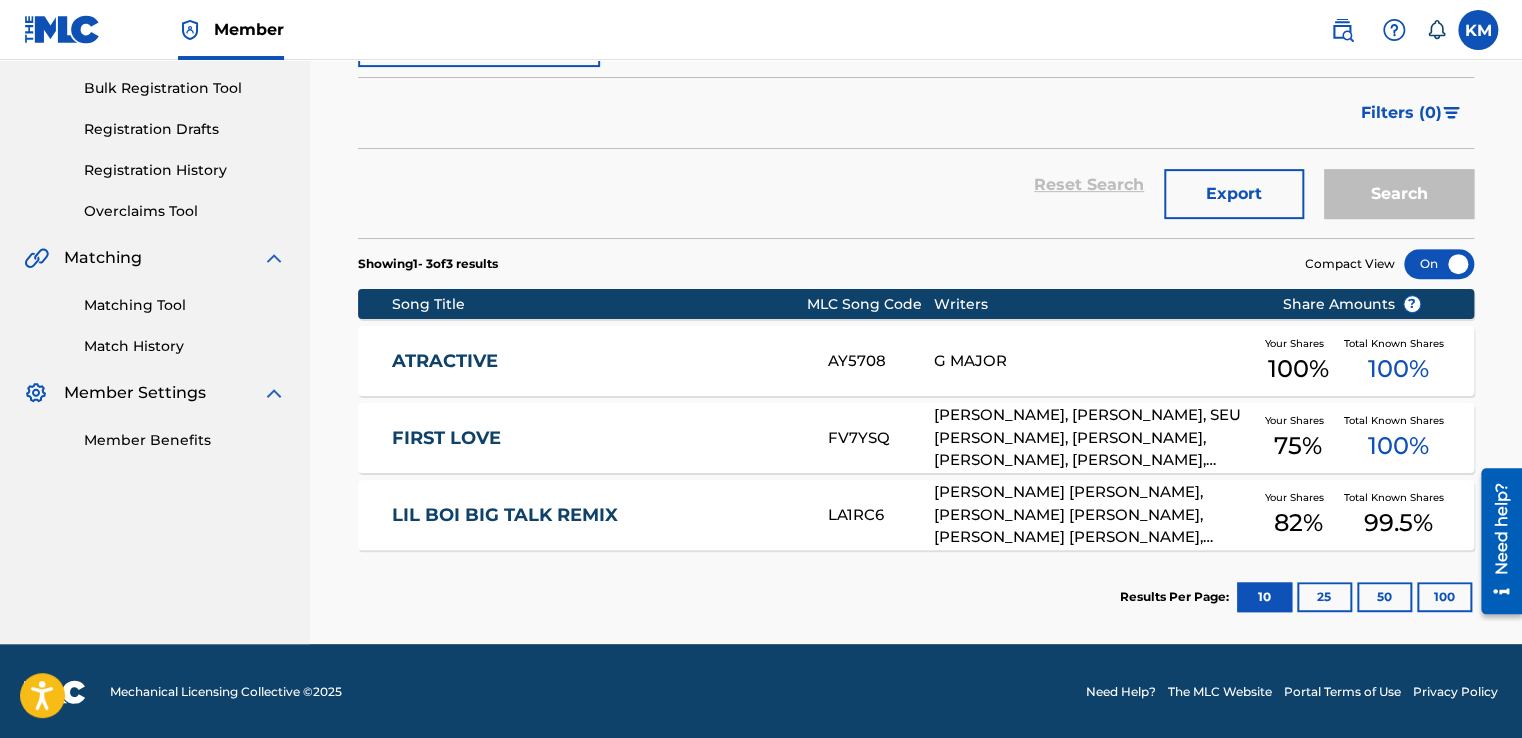 click at bounding box center [1439, 264] 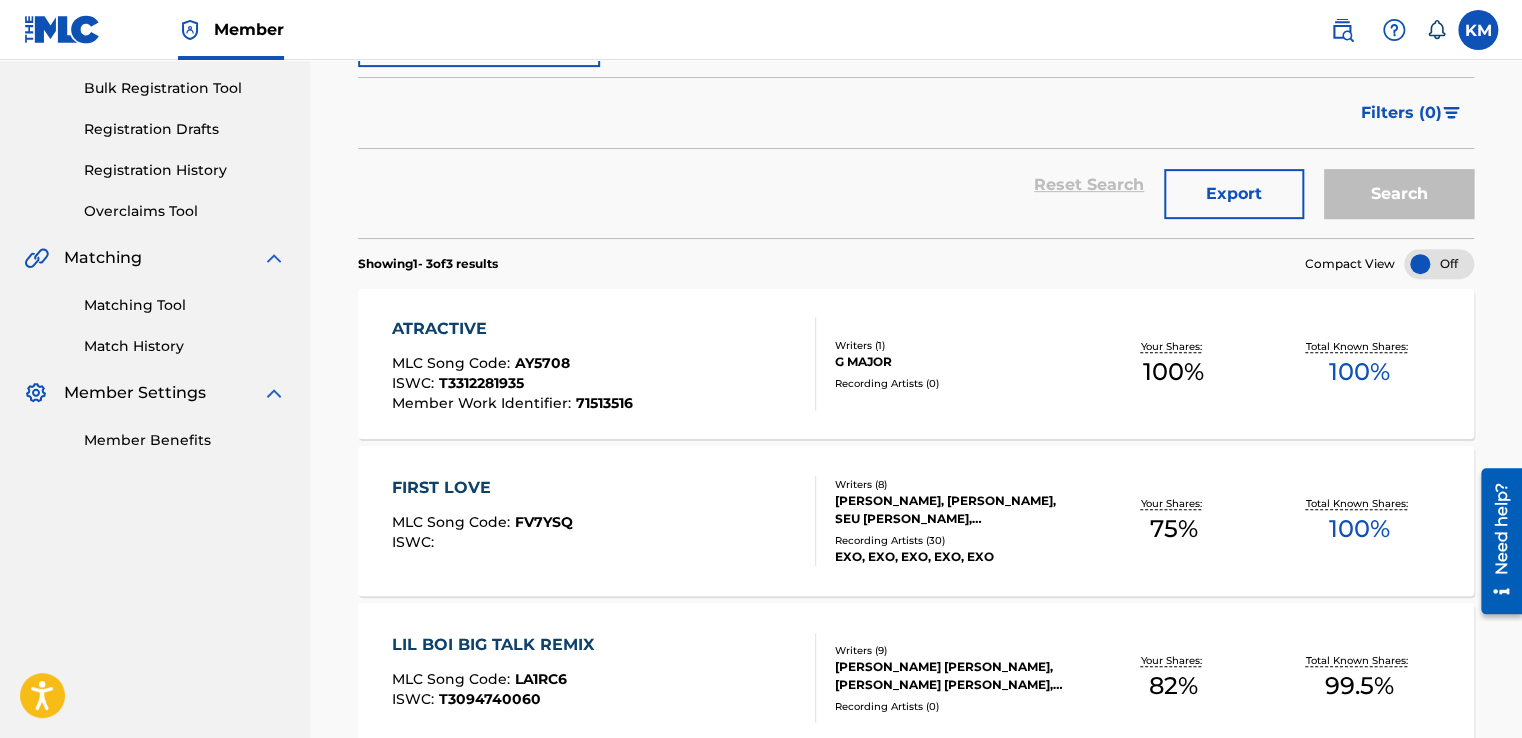 click on "Showing  1  -   3  of  3   results   Compact View" at bounding box center (916, 258) 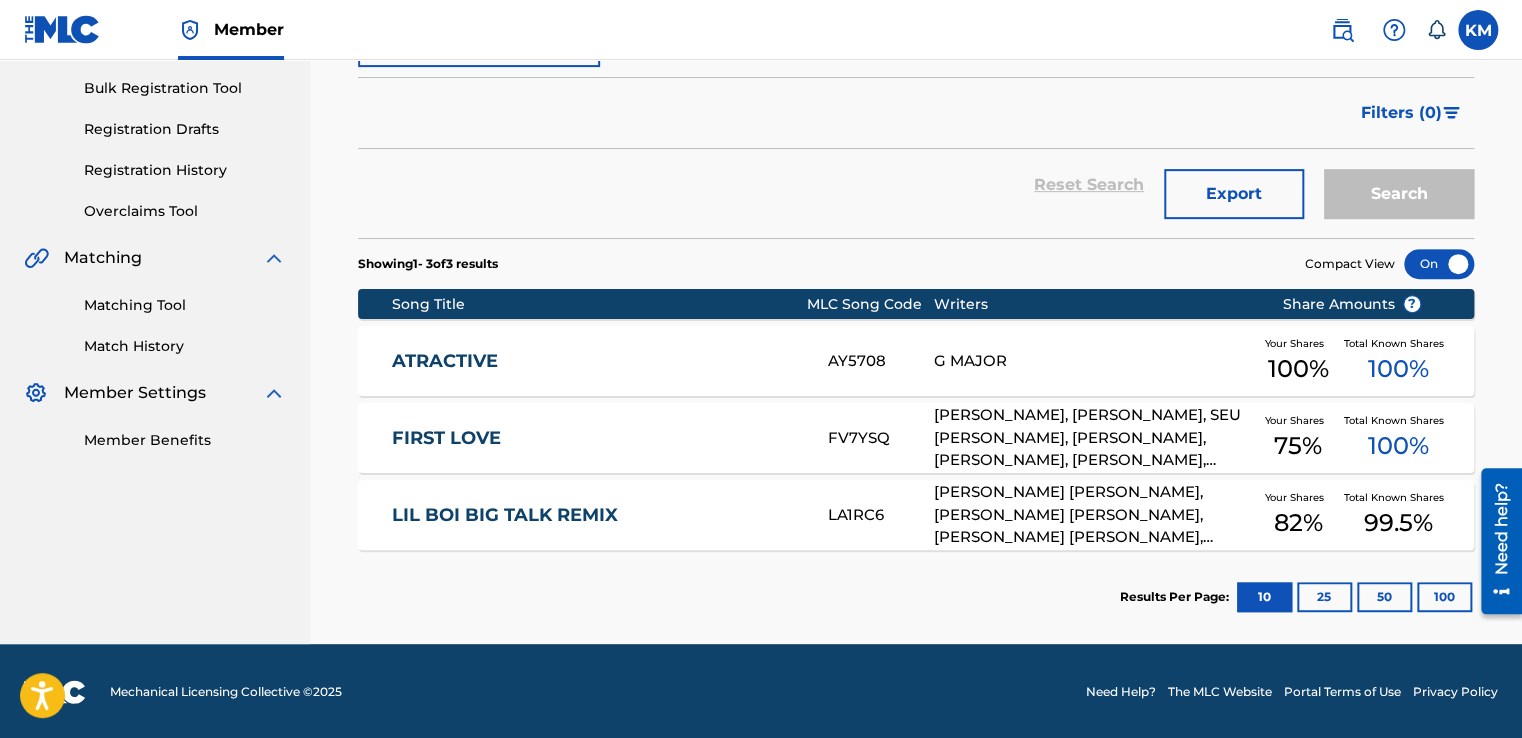 click on "Match History" at bounding box center [185, 346] 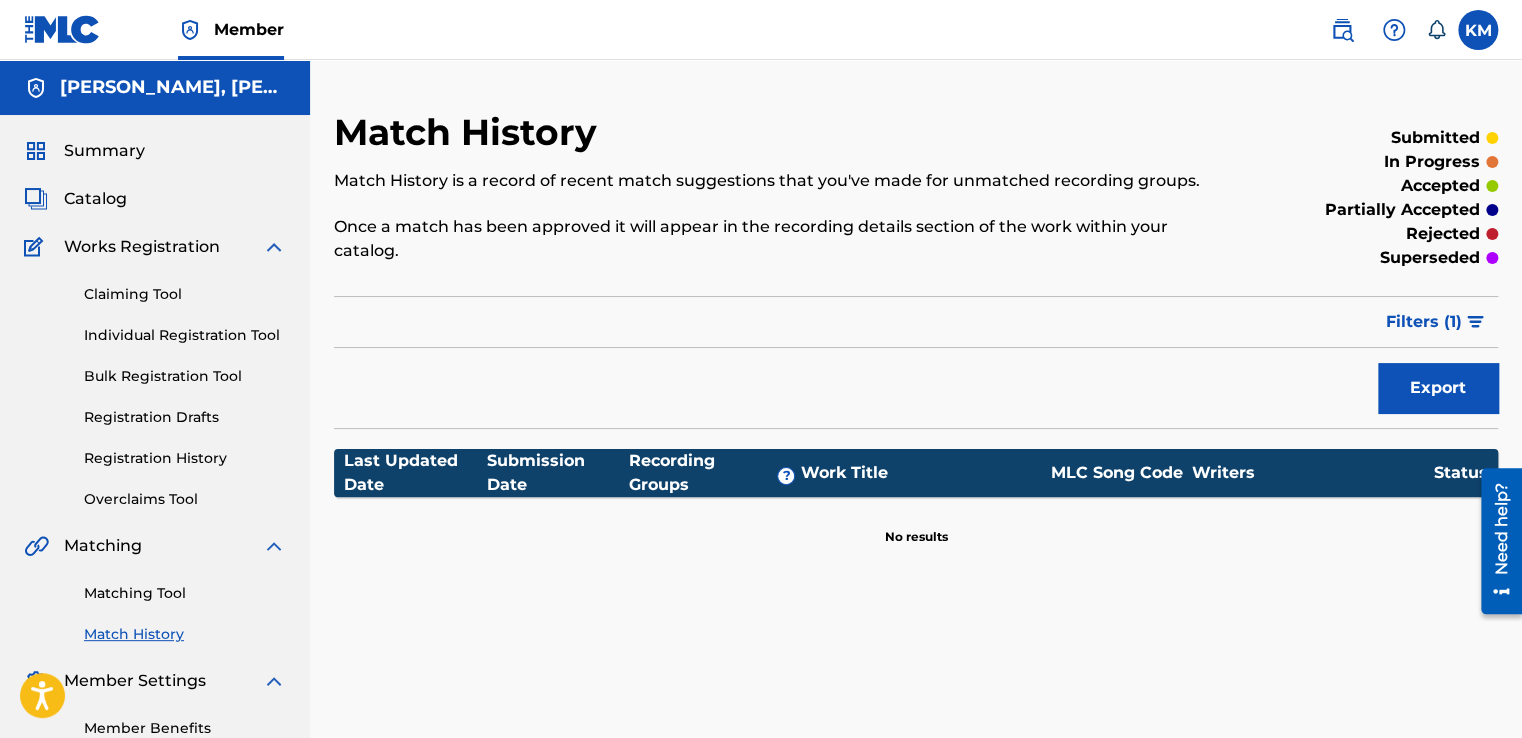click on "Summary Catalog Works Registration Claiming Tool Individual Registration Tool Bulk Registration Tool Registration Drafts Registration History Overclaims Tool Matching Matching Tool Match History Member Settings Member Benefits" at bounding box center (155, 439) 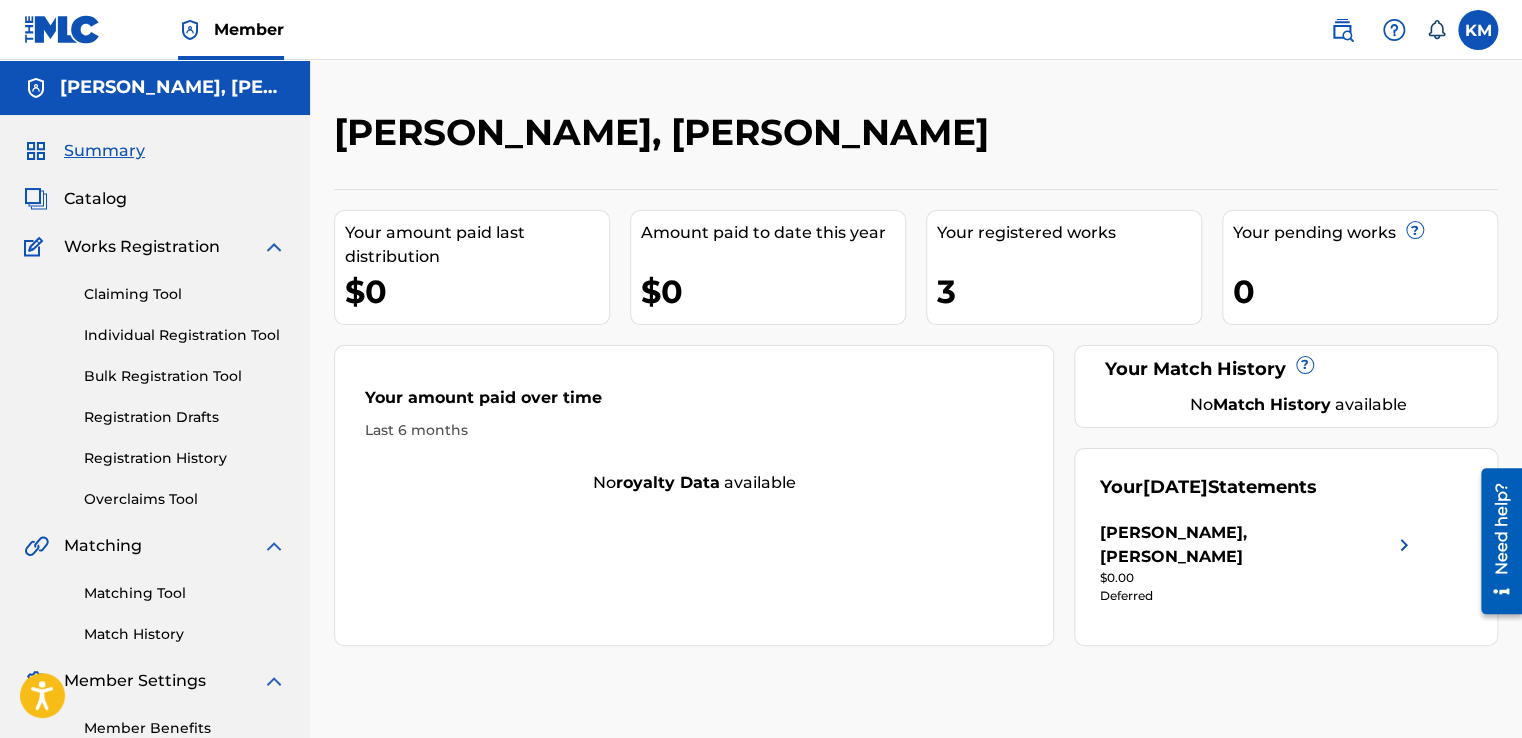 click at bounding box center (190, 30) 